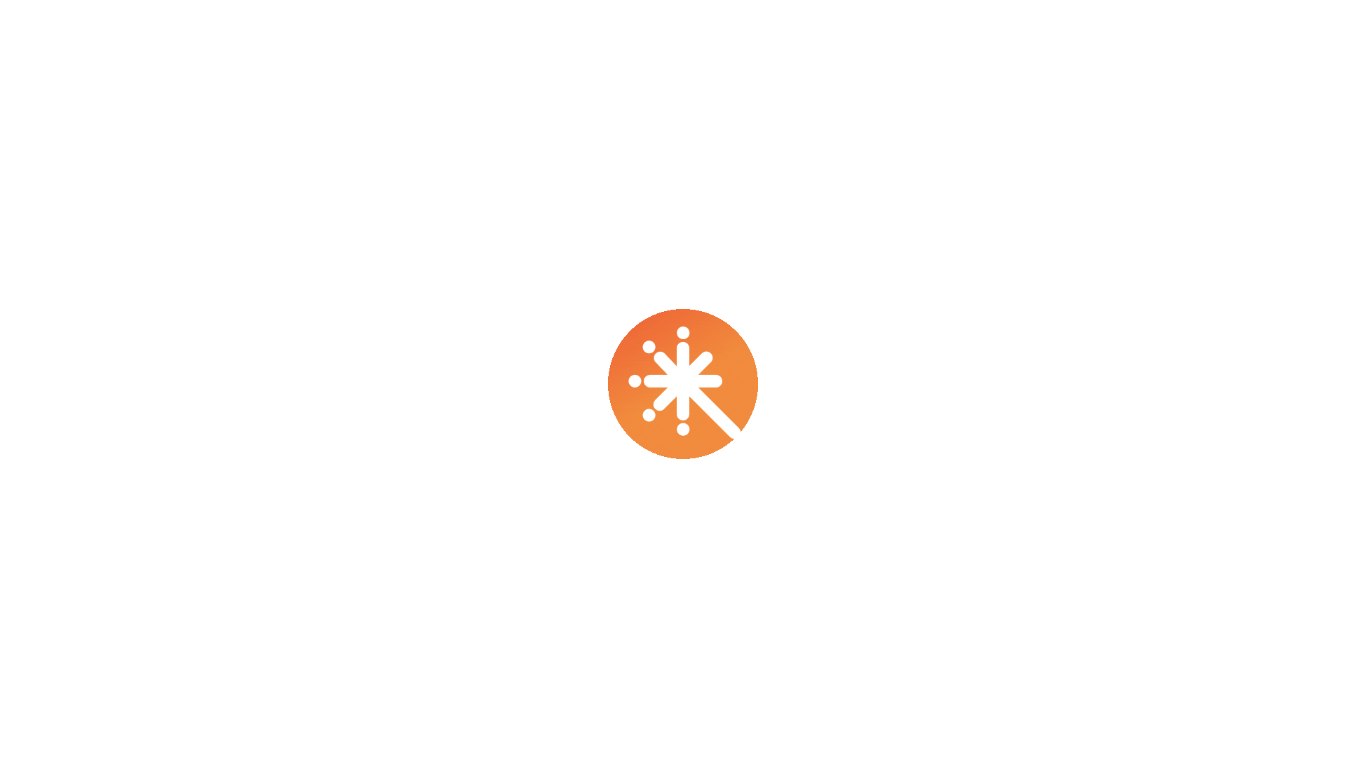 scroll, scrollTop: 0, scrollLeft: 0, axis: both 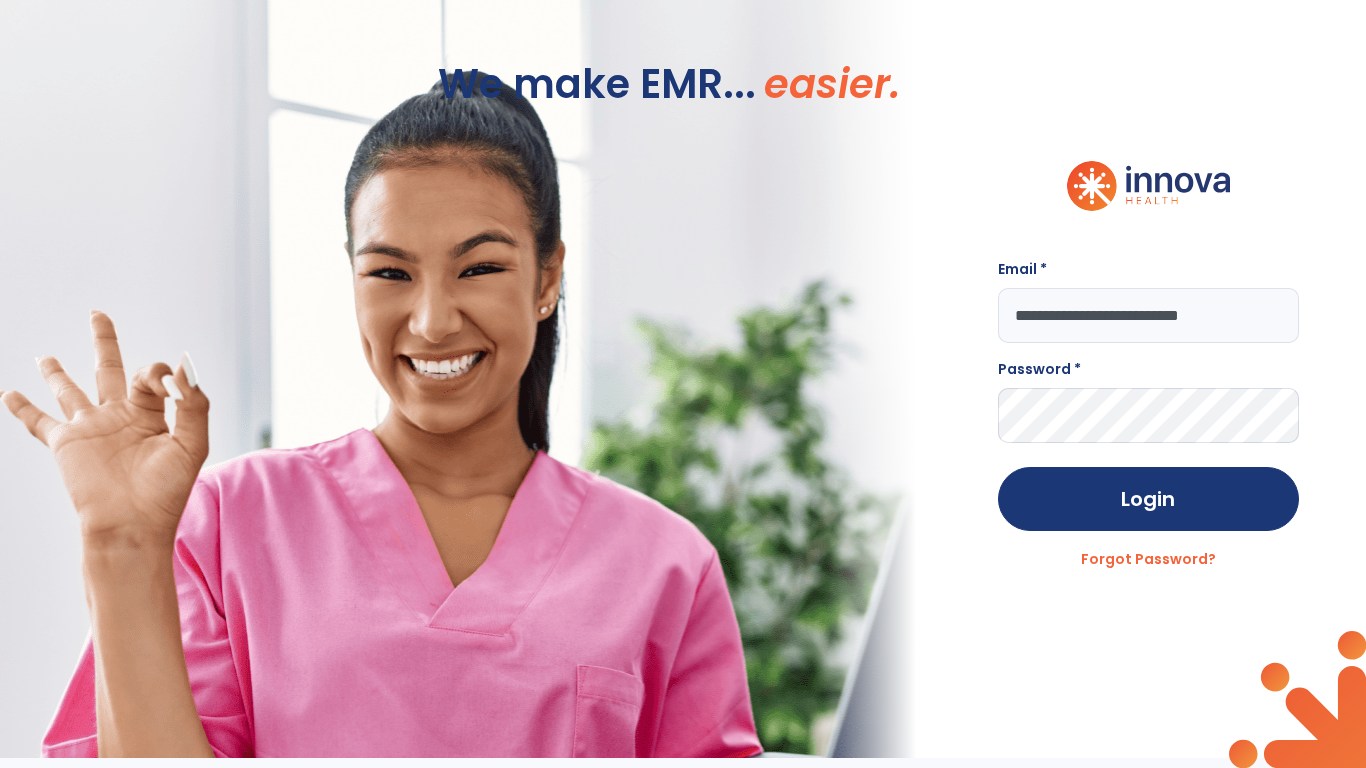 type on "**********" 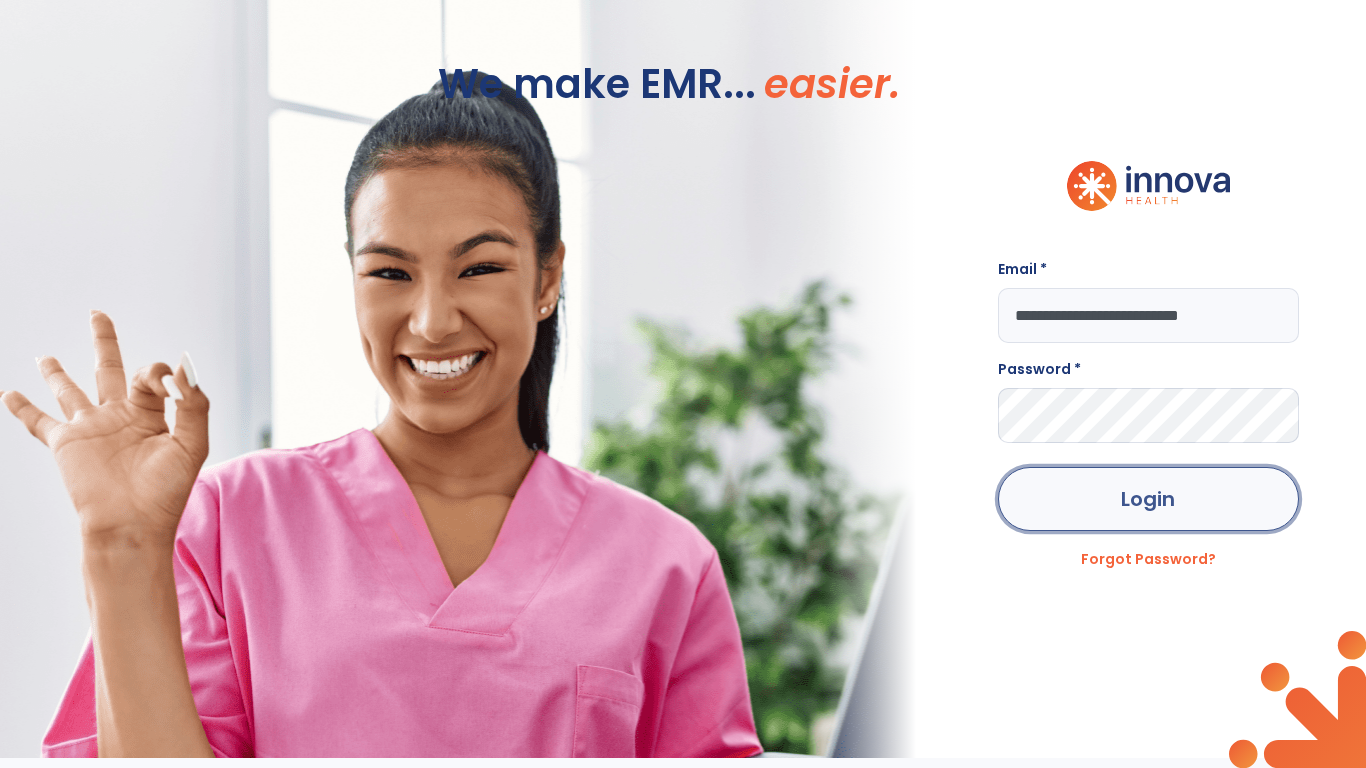 click on "Login" 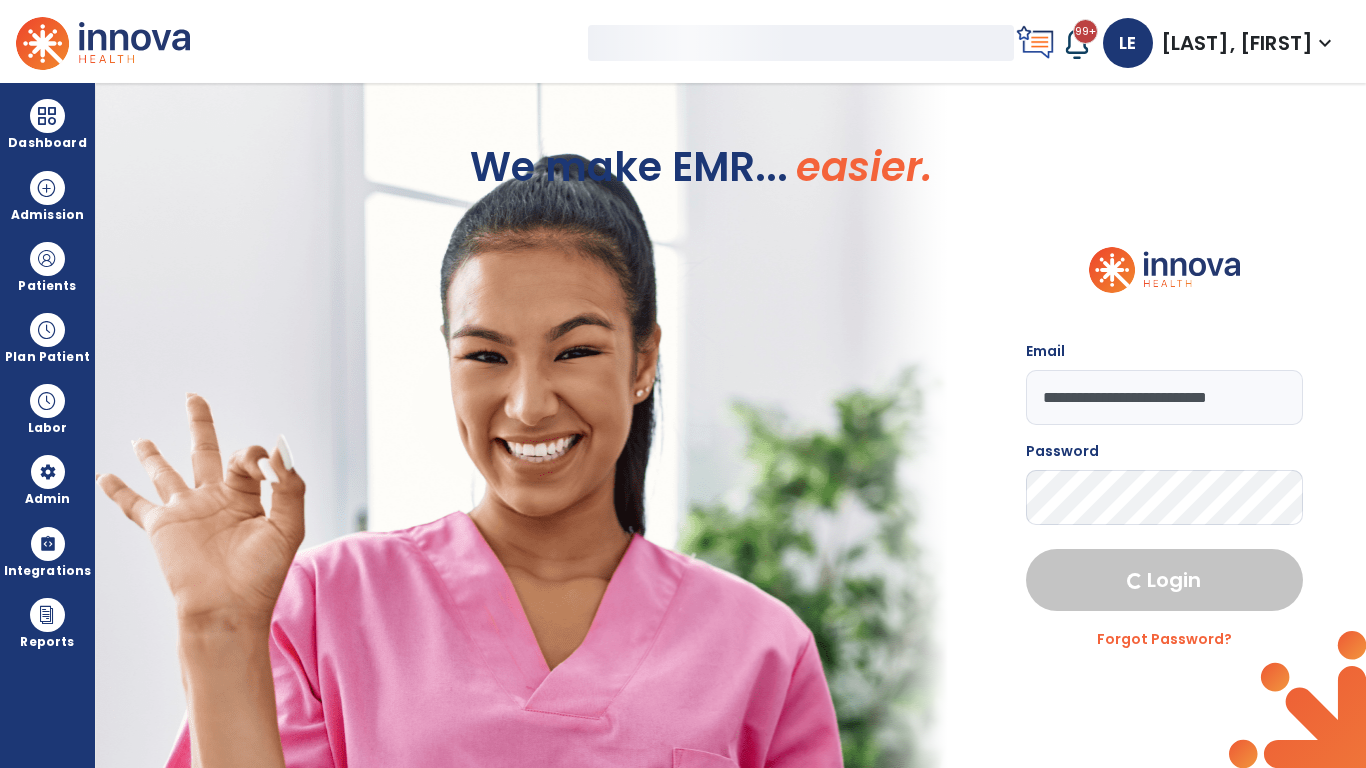select on "***" 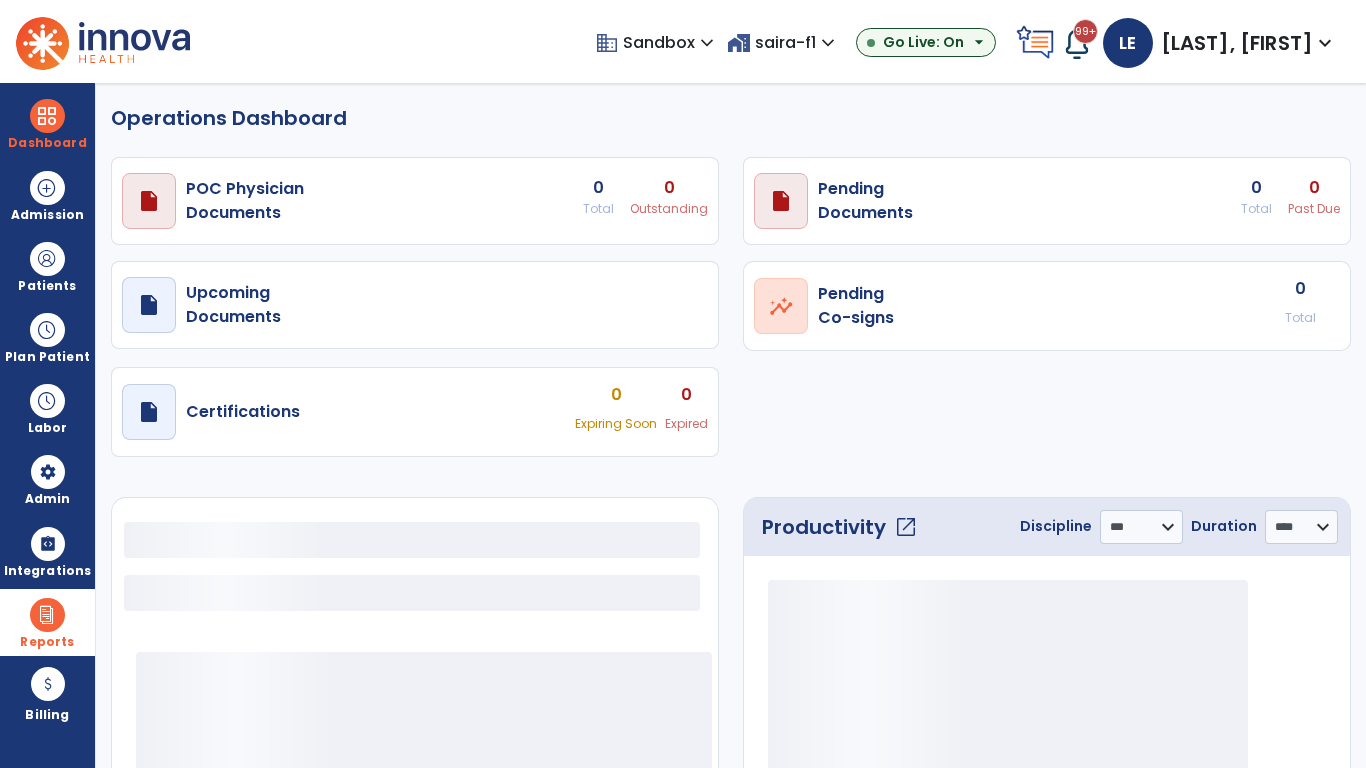 click at bounding box center [47, 615] 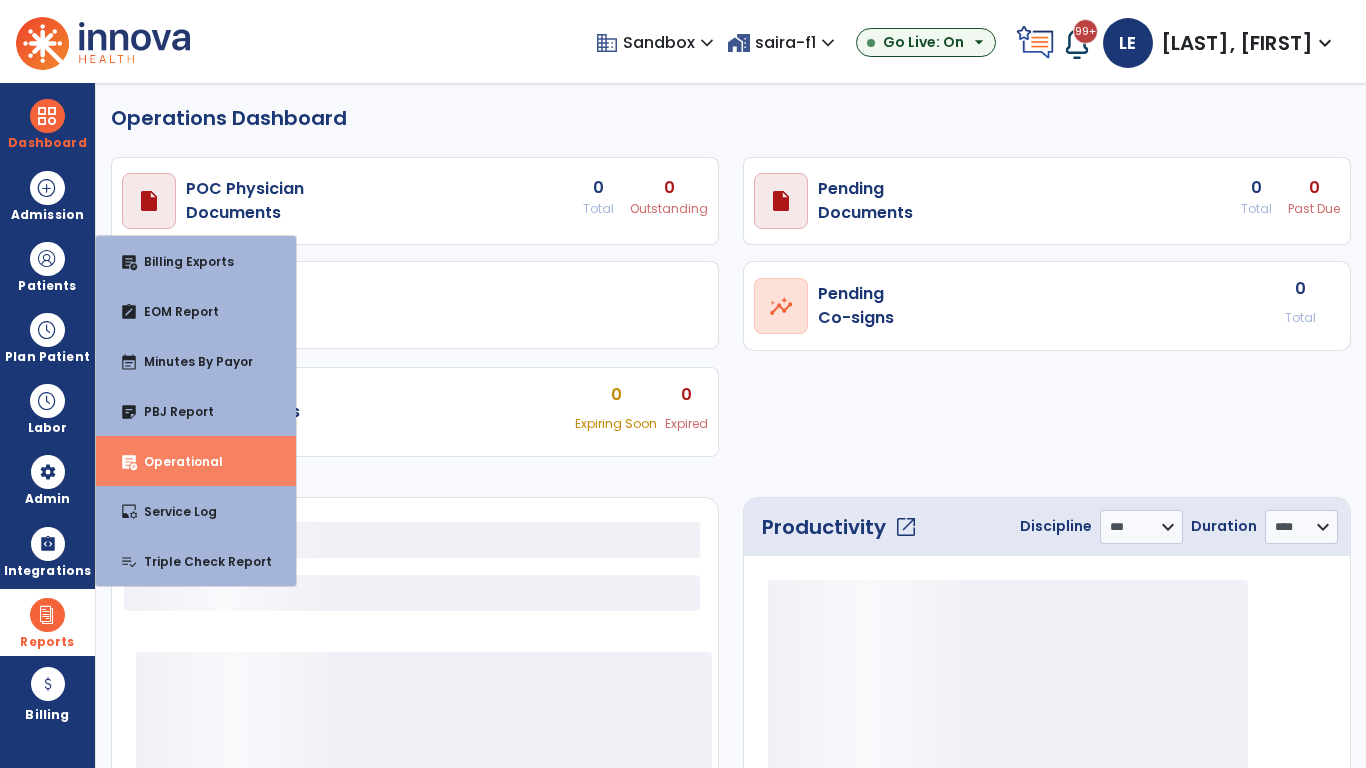 click on "Operational" at bounding box center [175, 461] 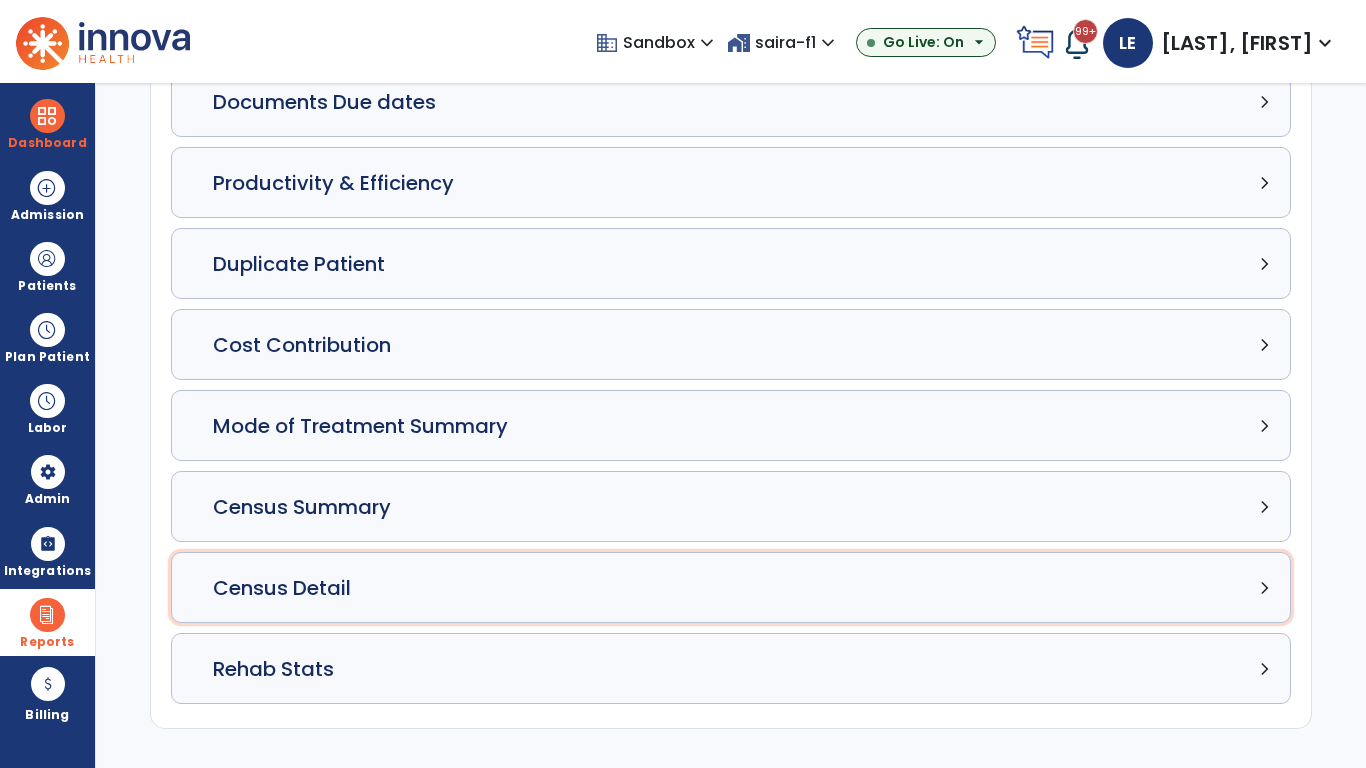 click on "Census Detail chevron_right" 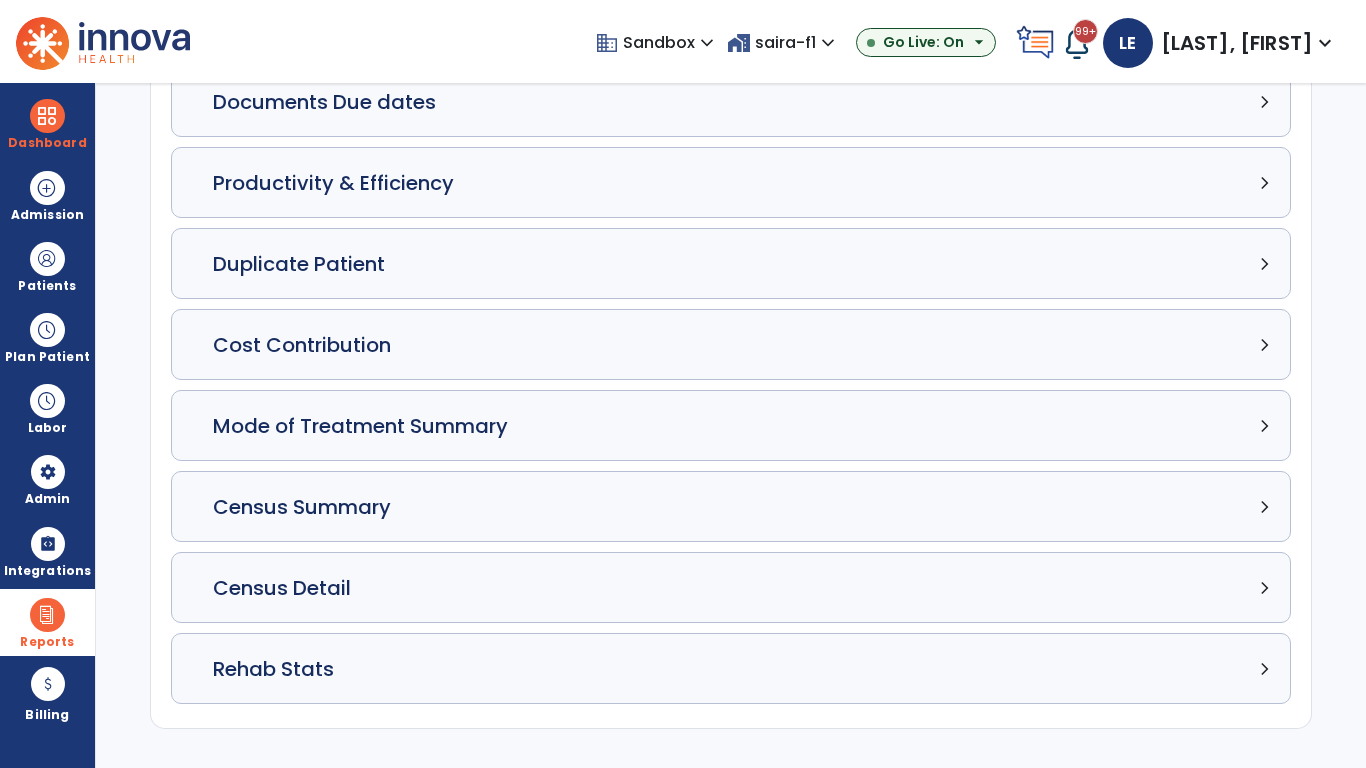 select on "*****" 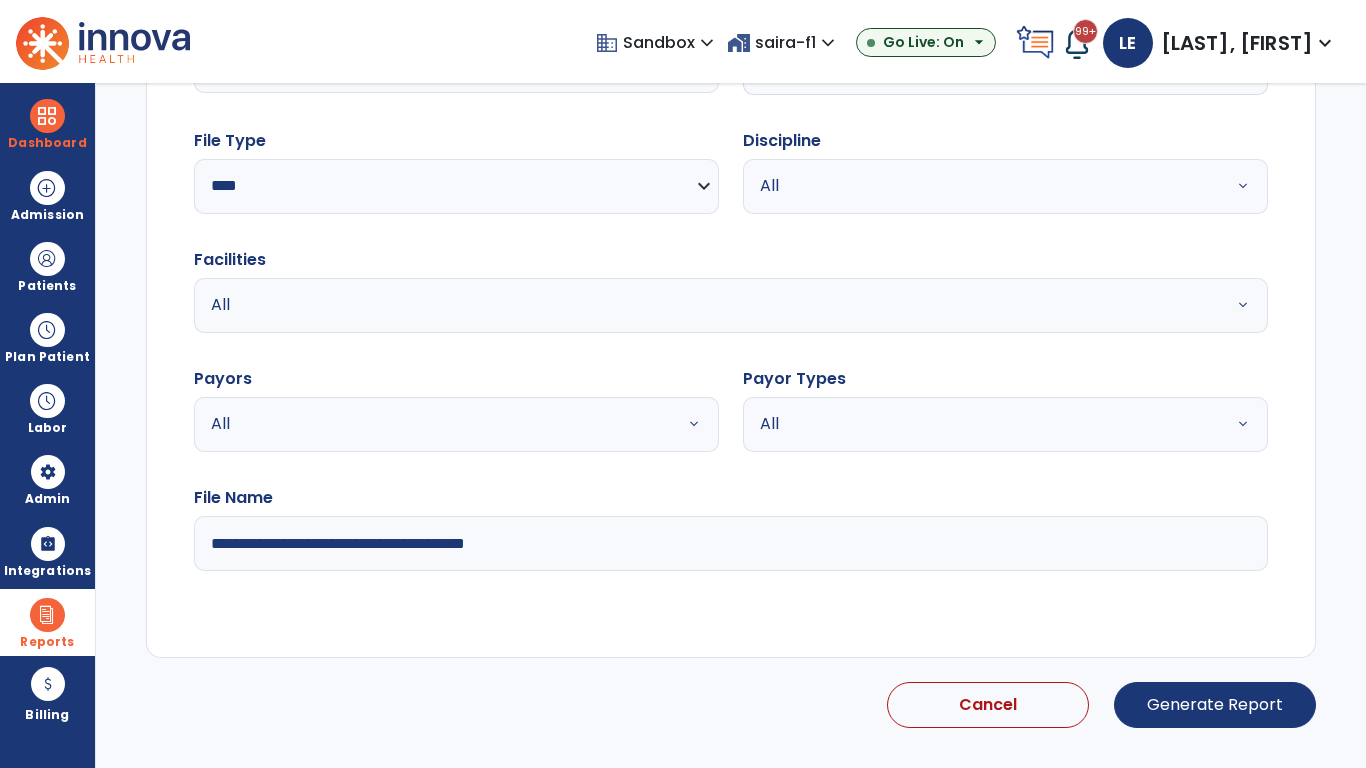 select on "*****" 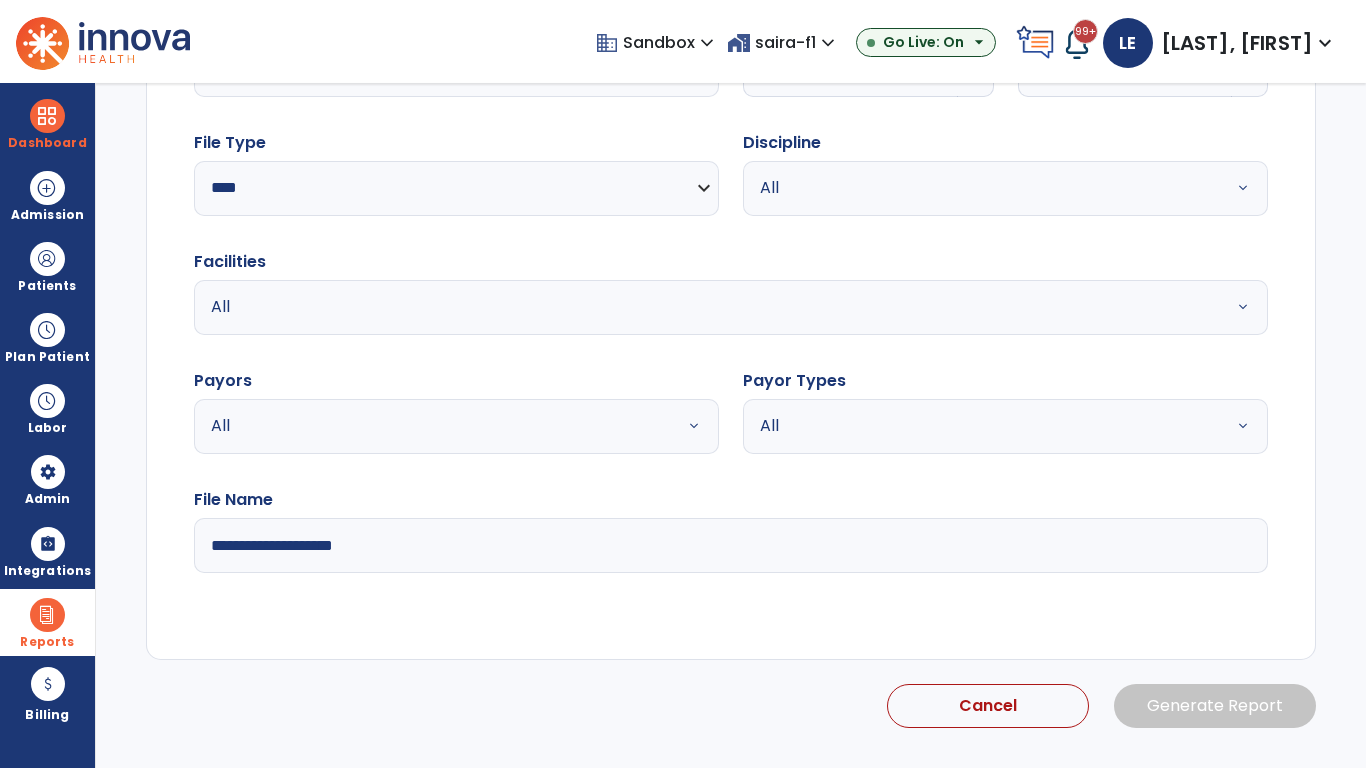 click 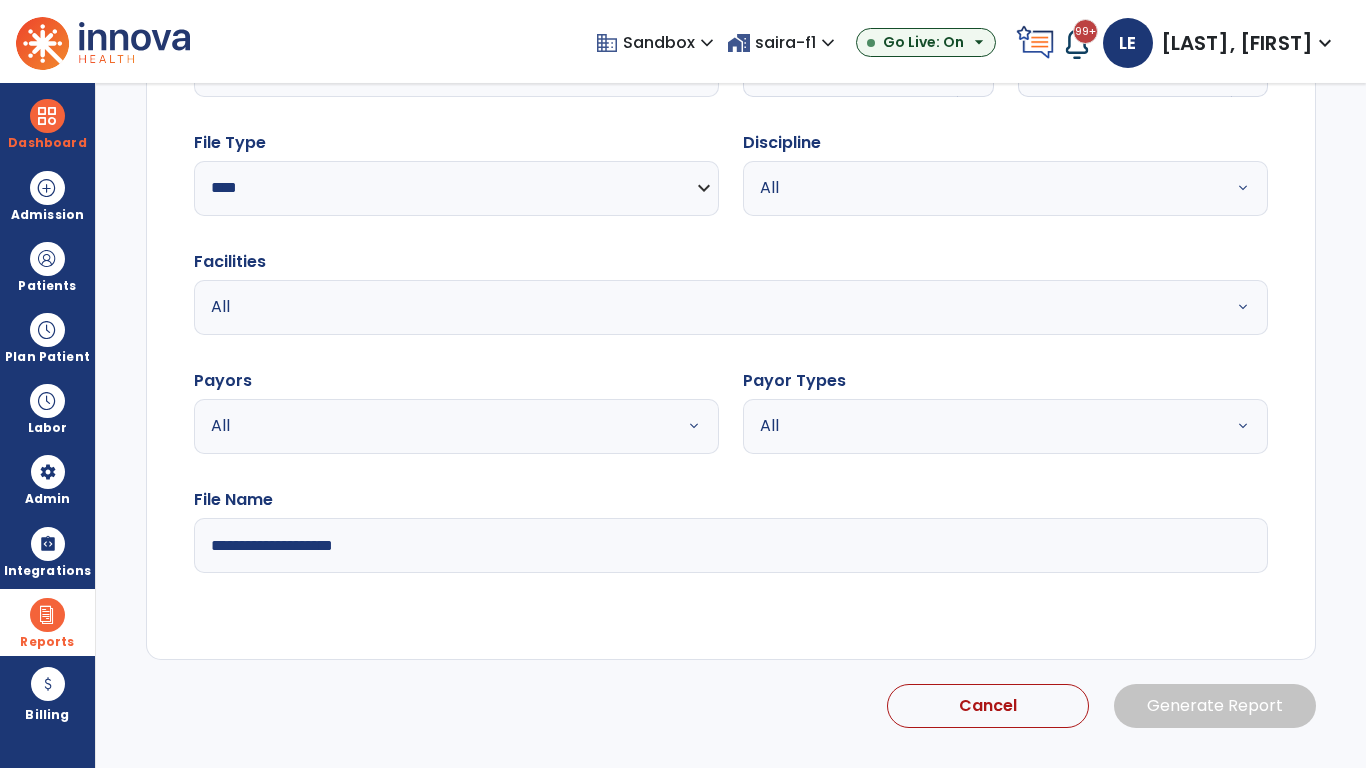 select on "*" 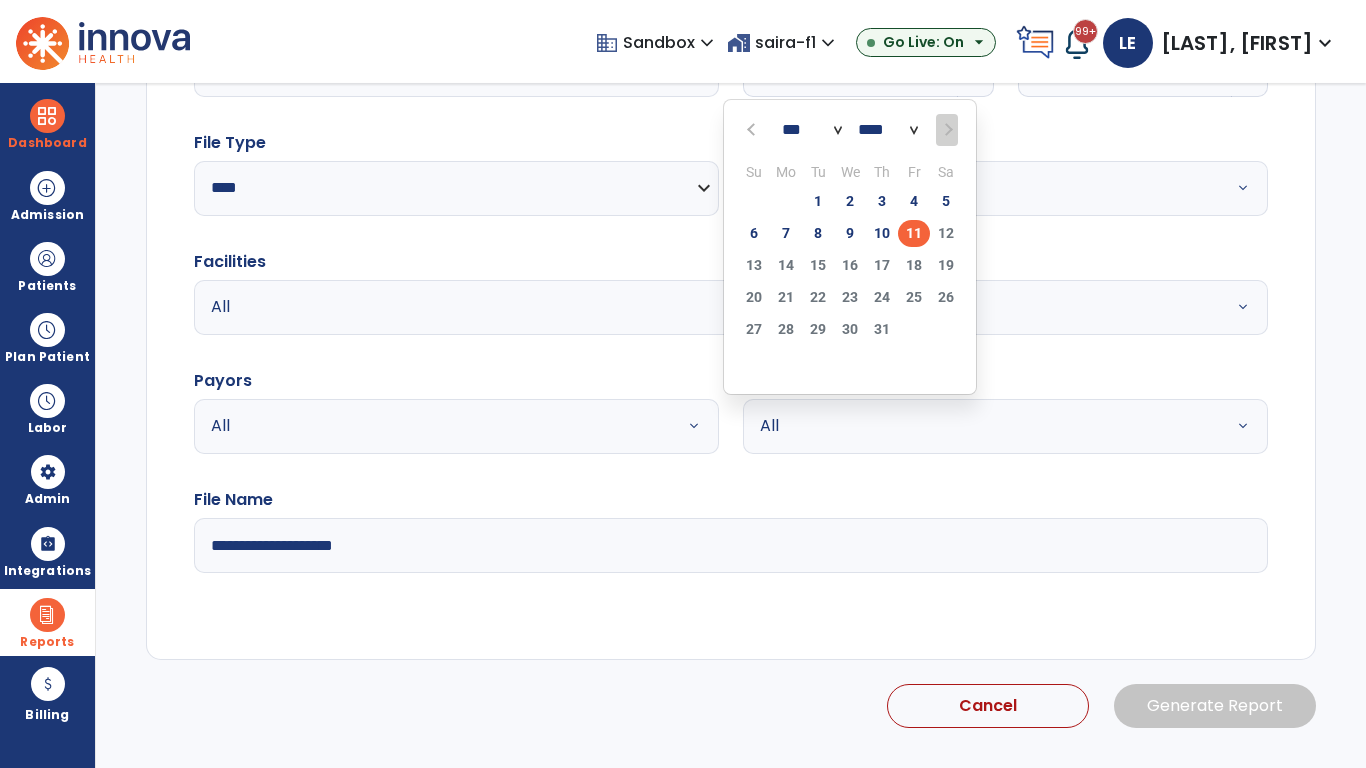 scroll, scrollTop: 192, scrollLeft: 0, axis: vertical 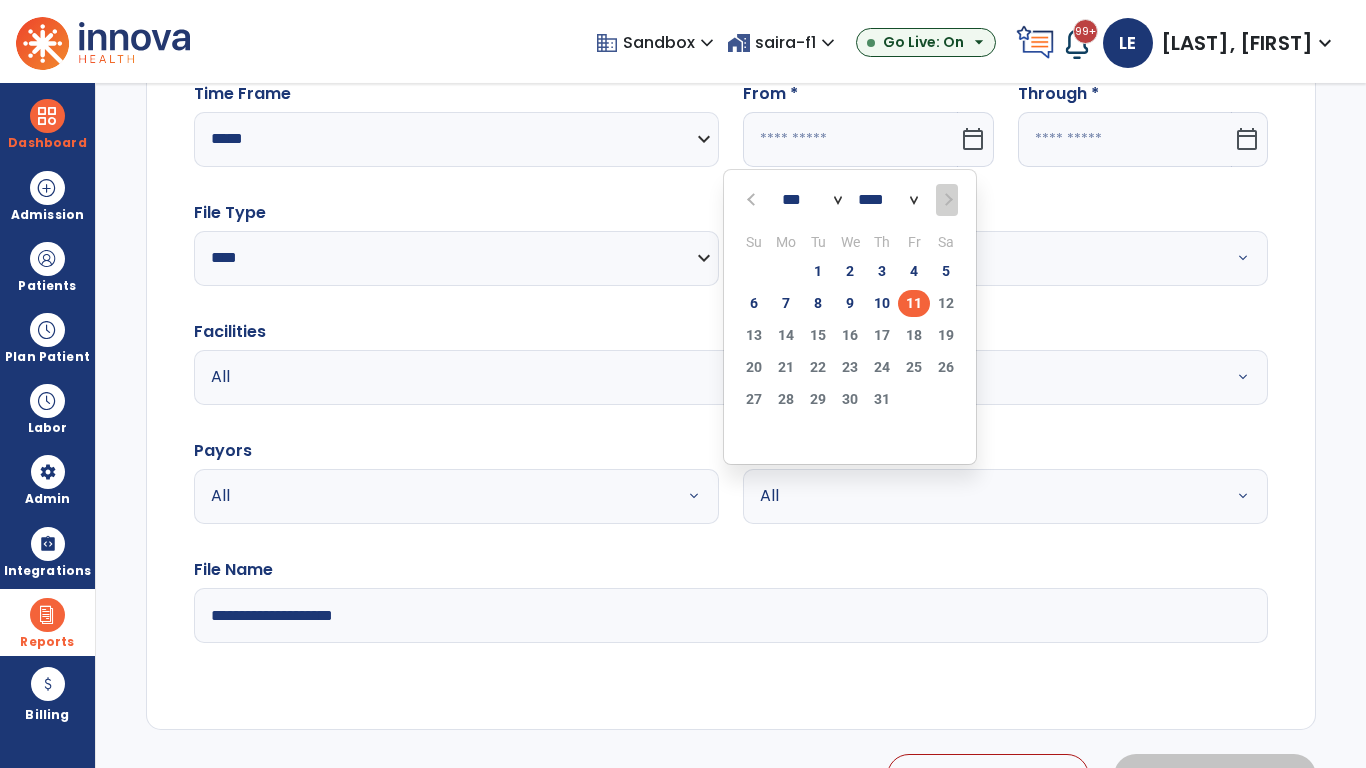 select on "****" 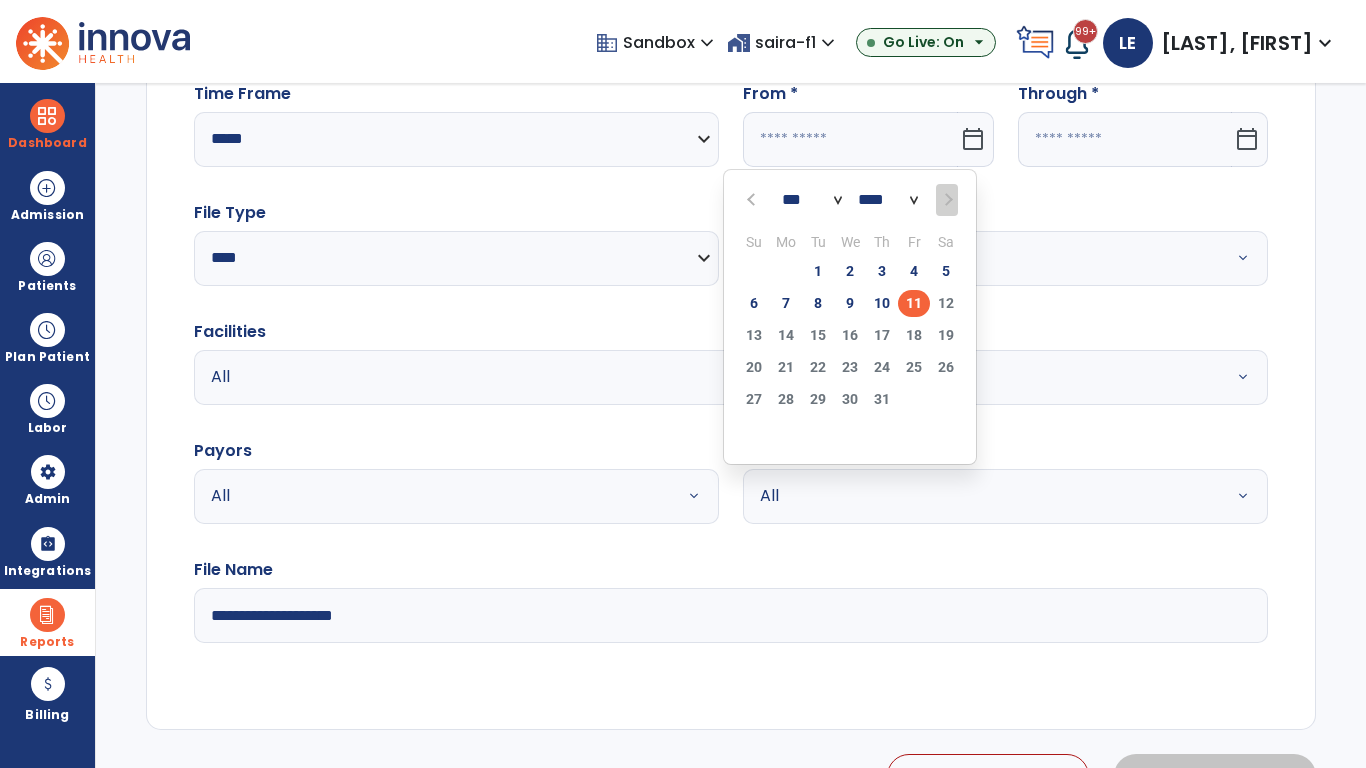 select on "**" 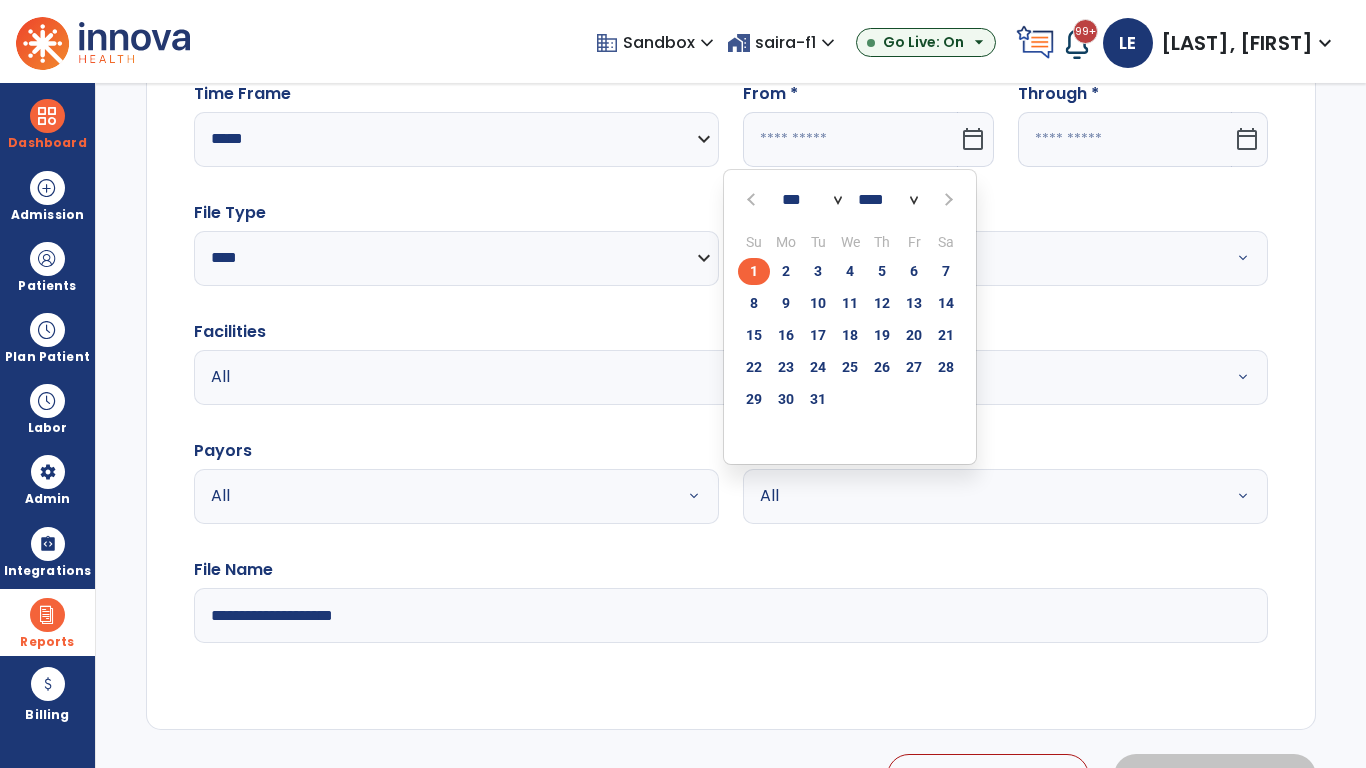 click on "1" 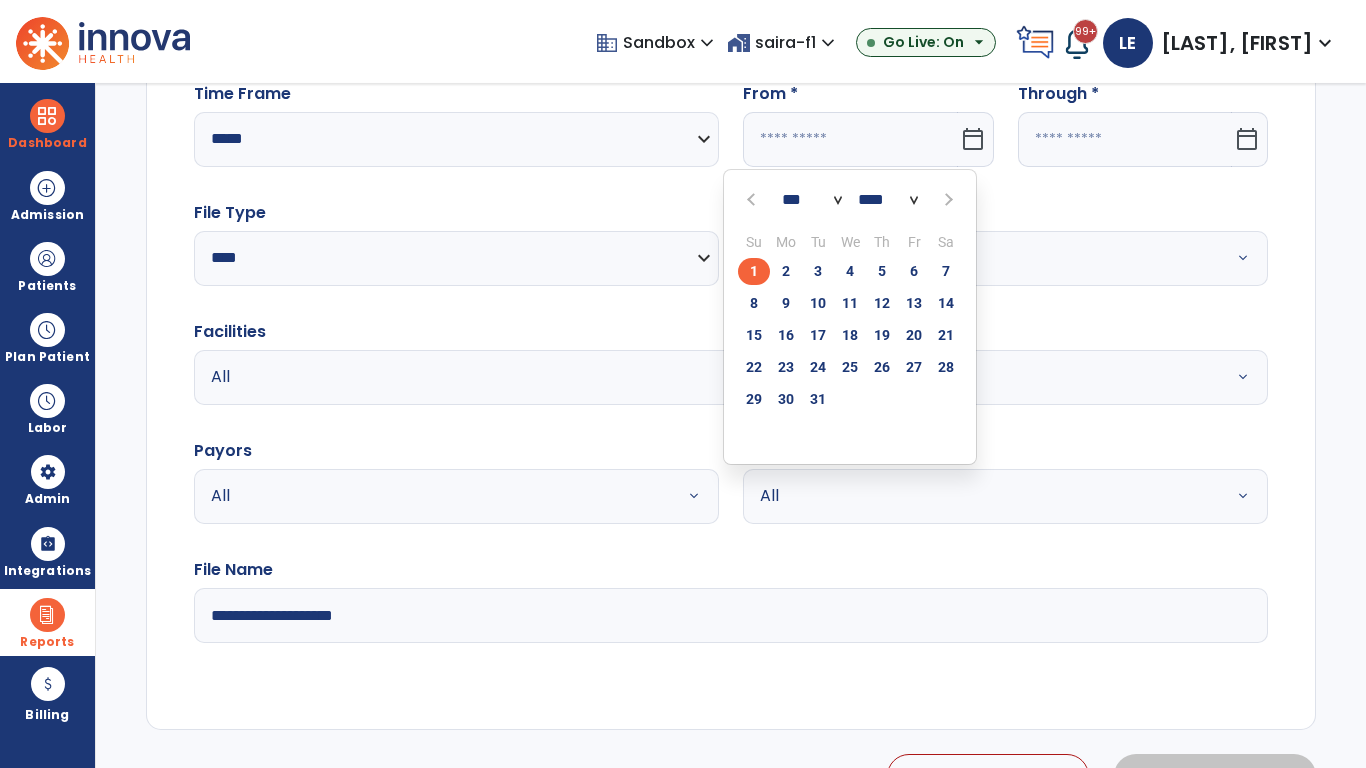 type on "**********" 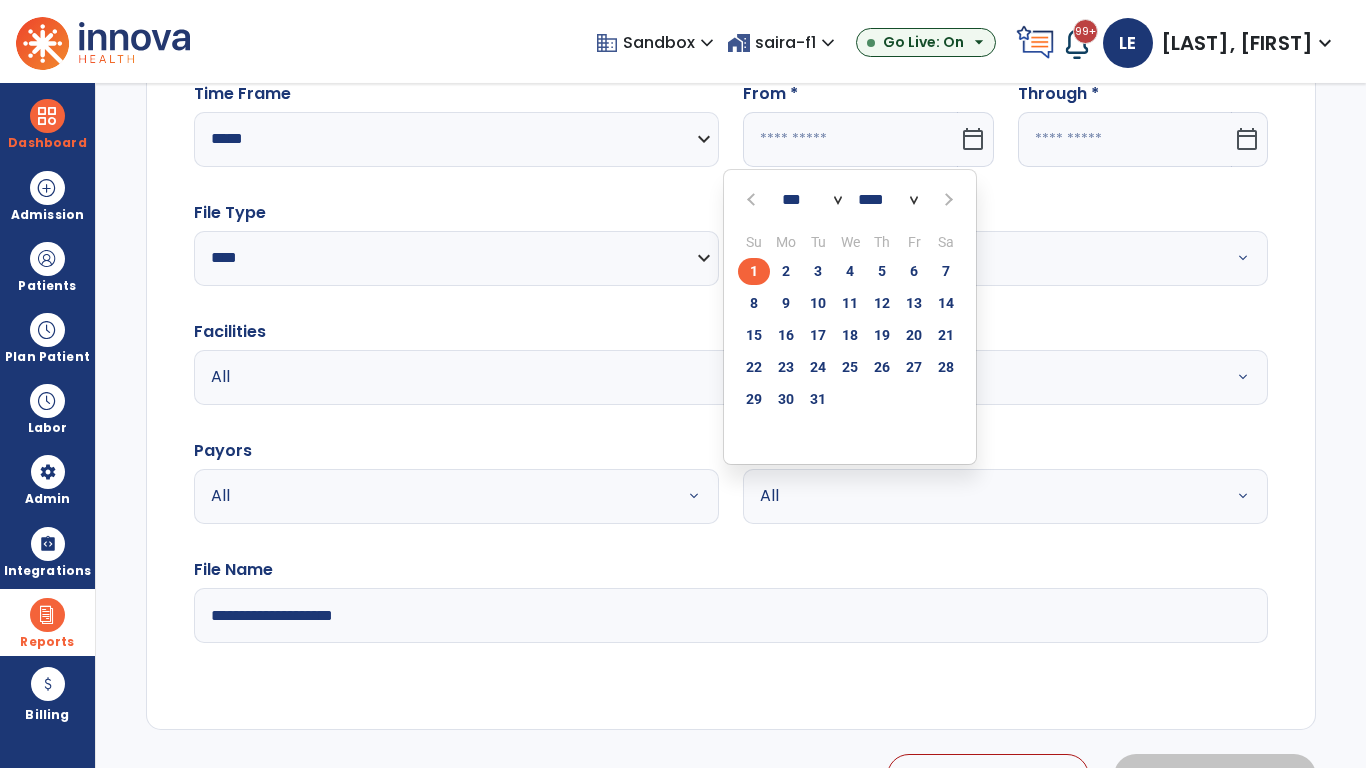 type on "*********" 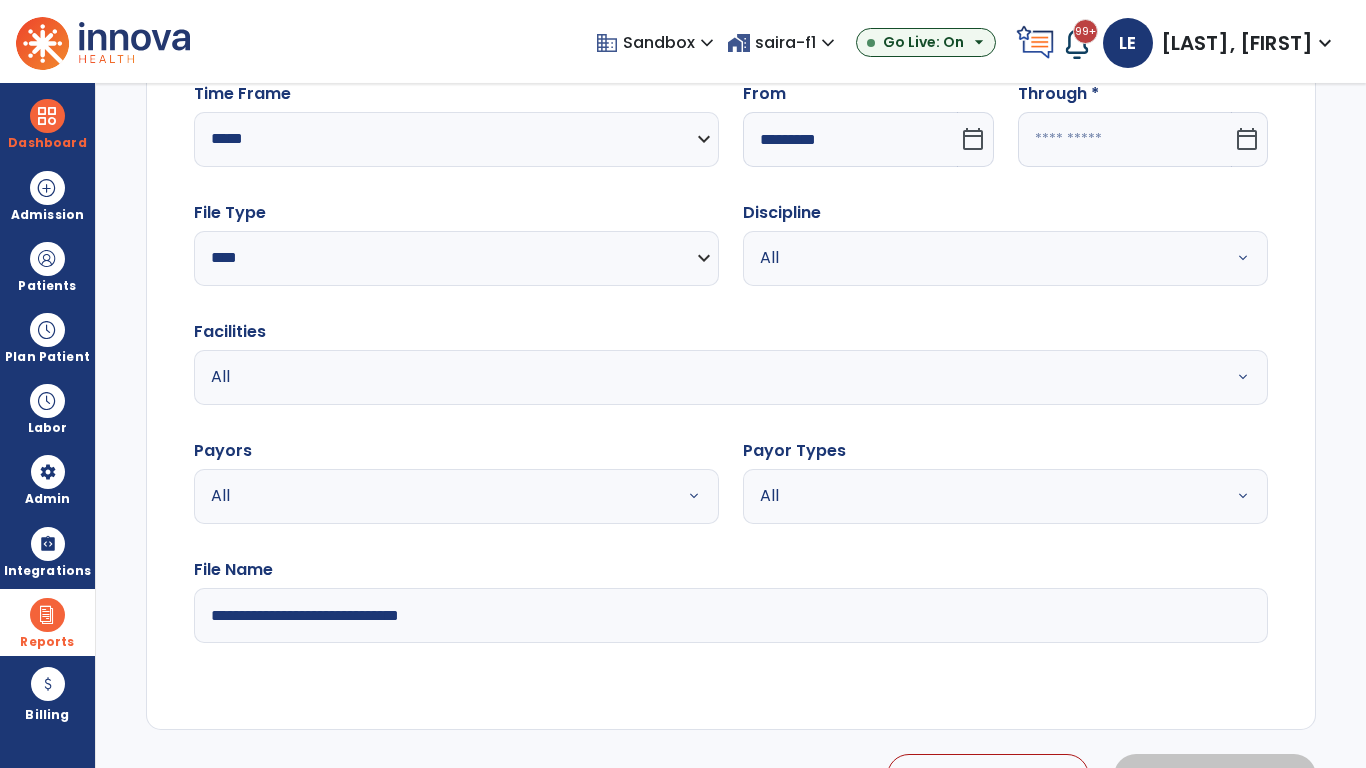 click 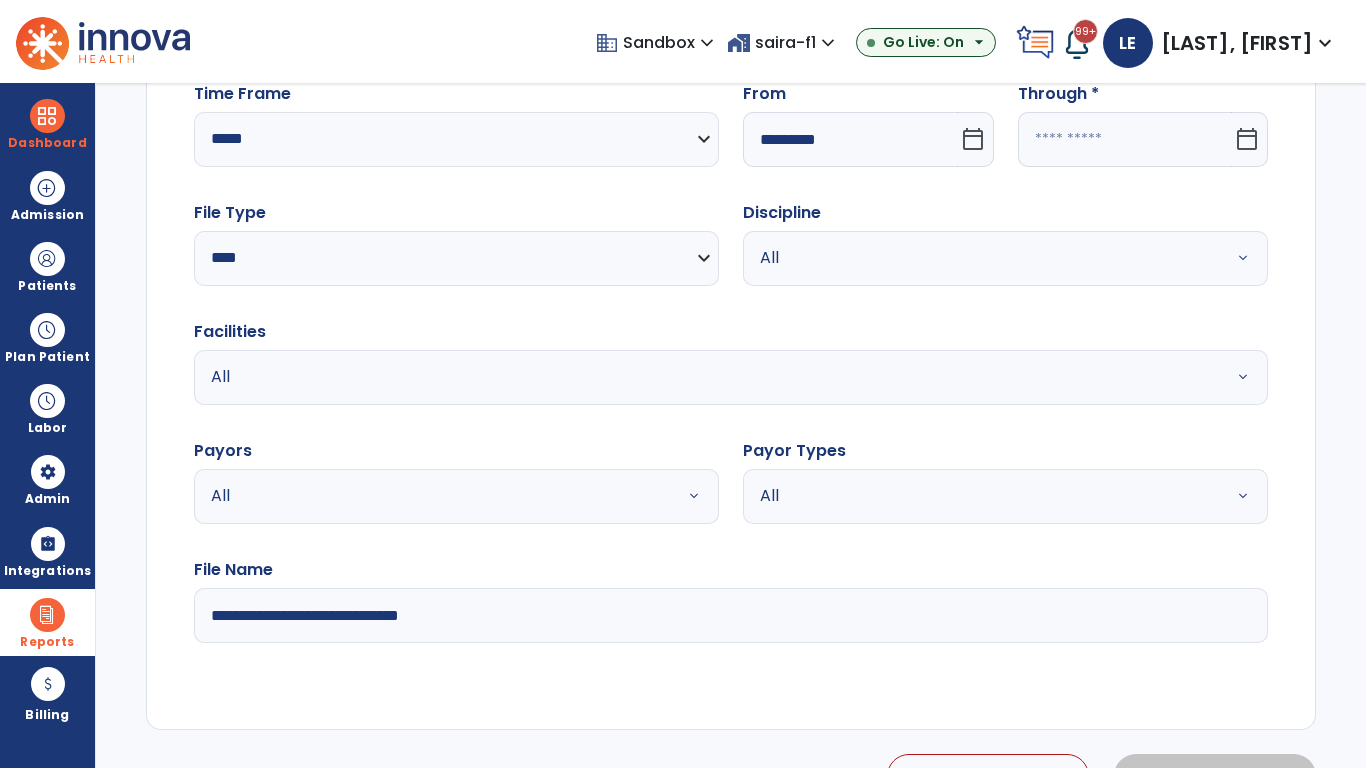select on "*" 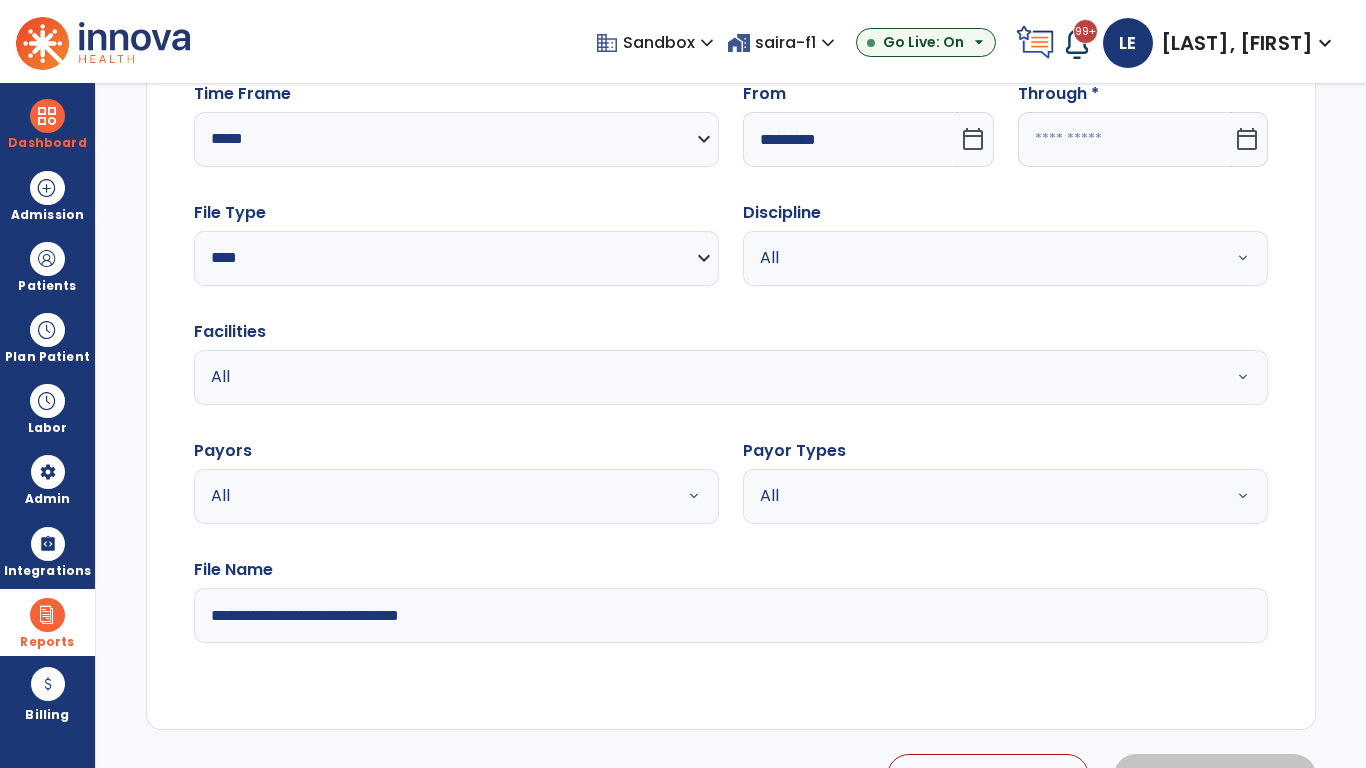 select on "****" 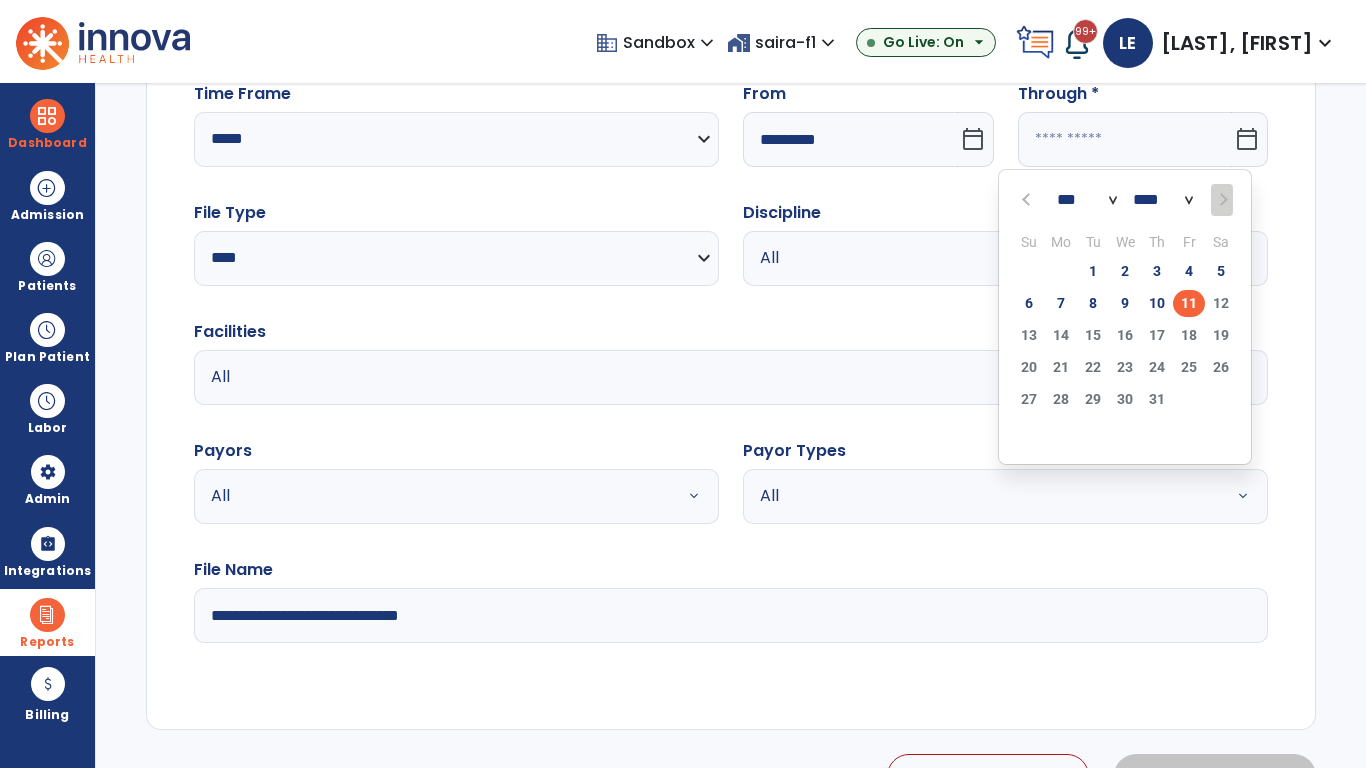 select on "*" 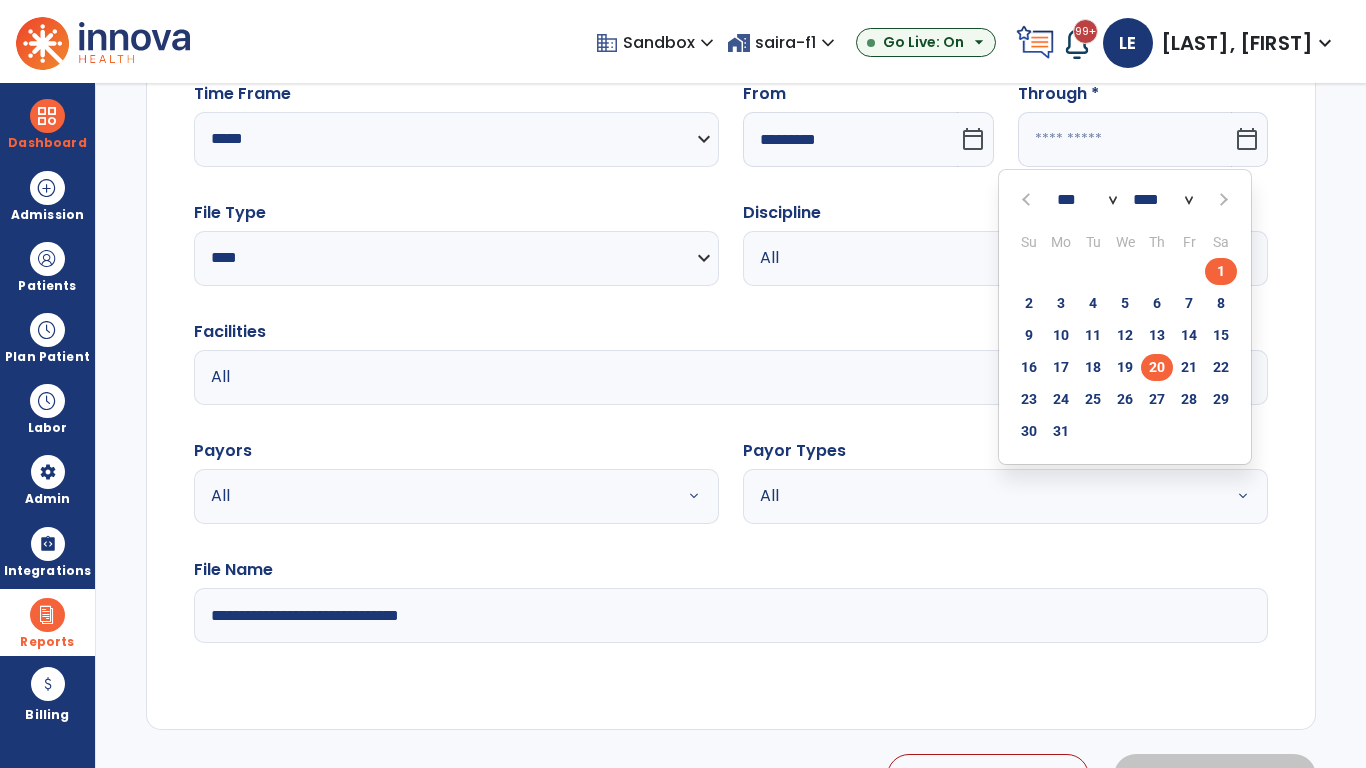 click on "20" 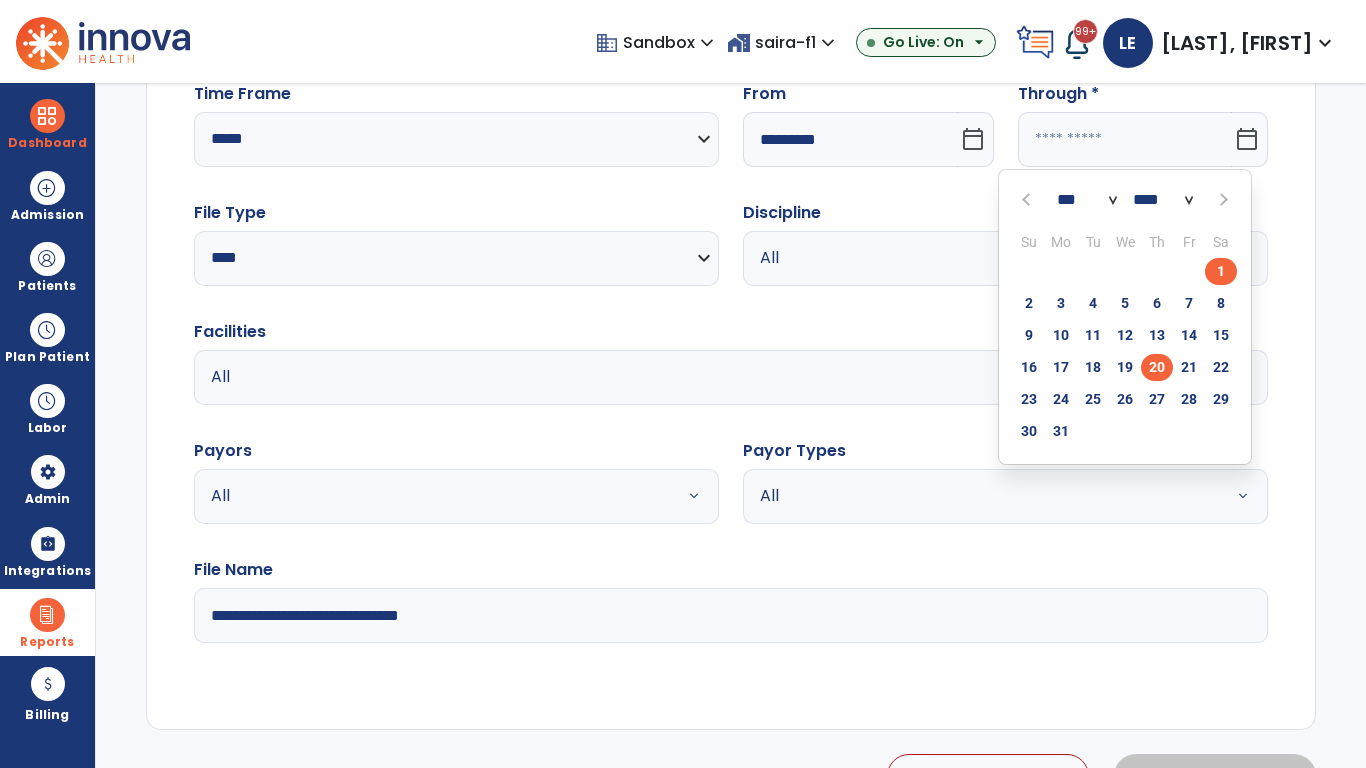 type on "**********" 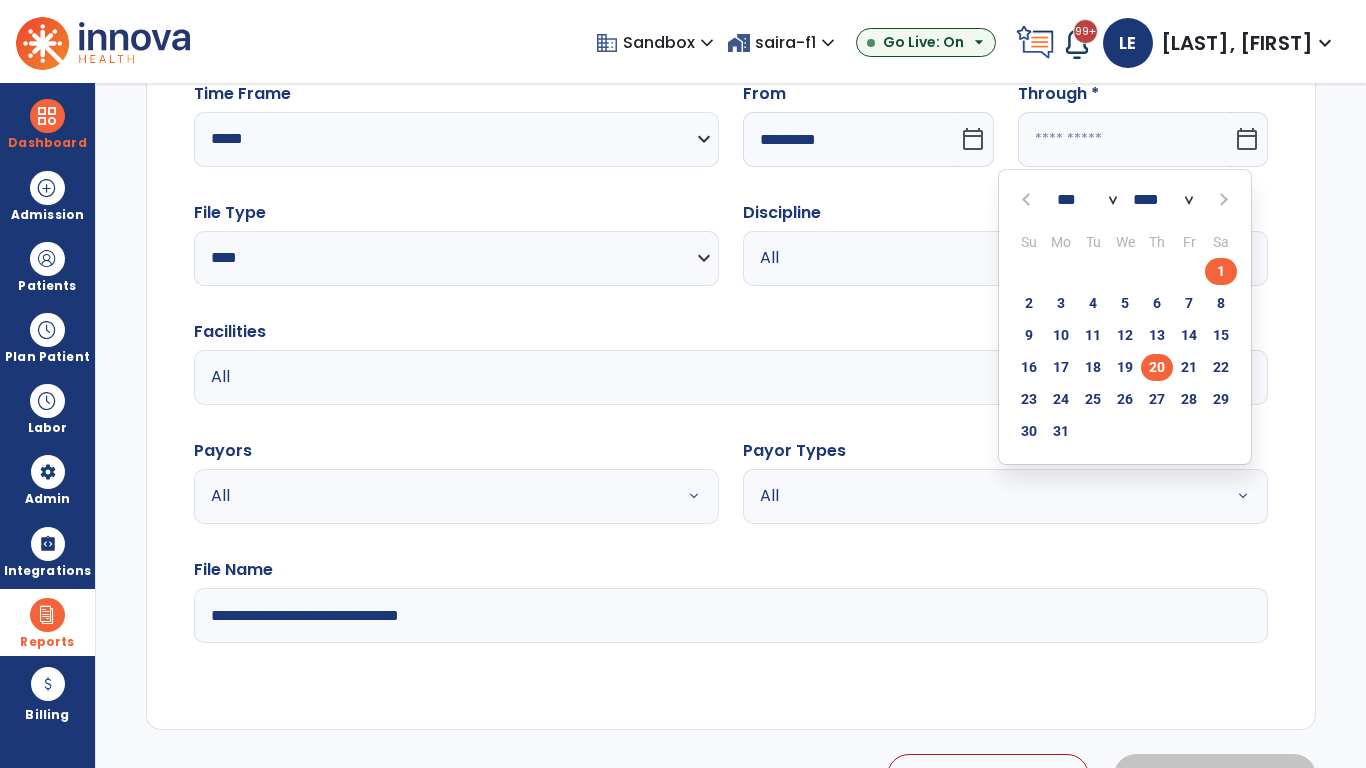 type on "*********" 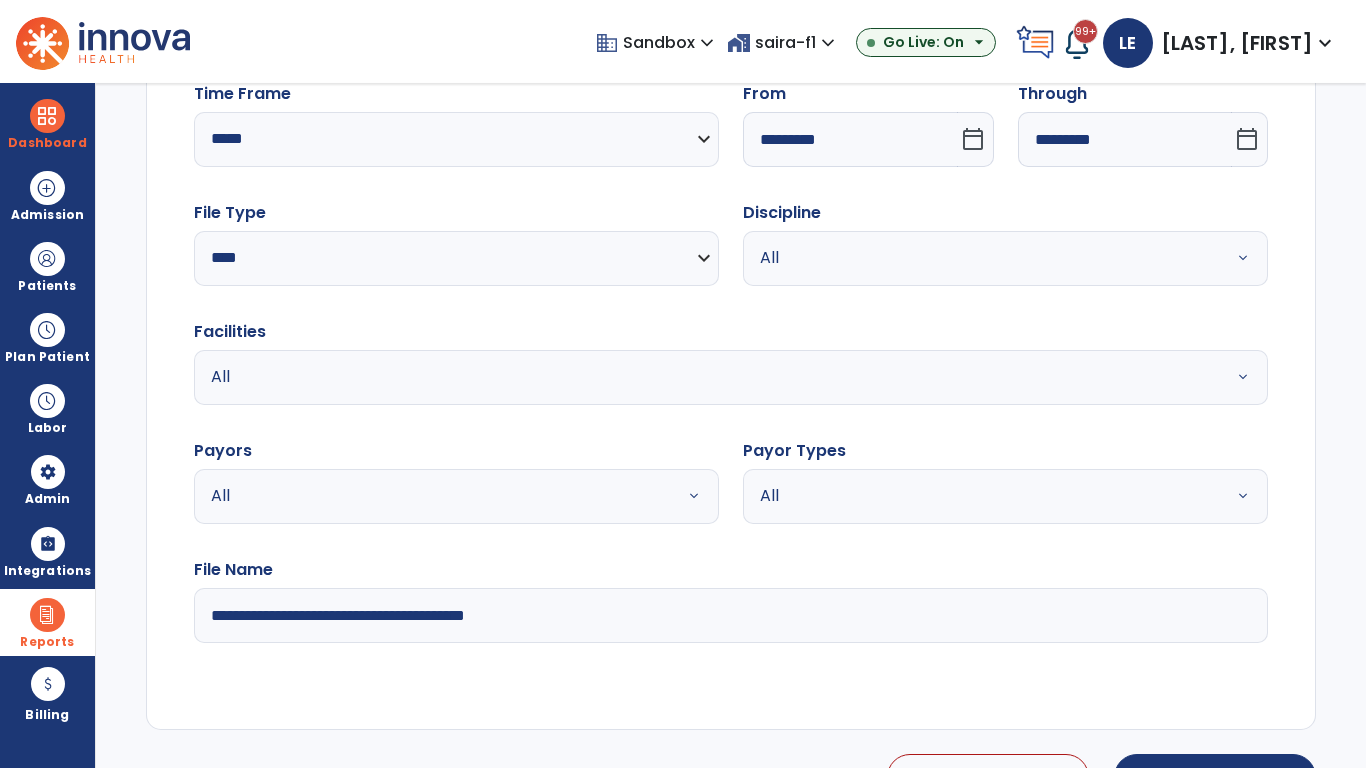 click on "All" at bounding box center (981, 258) 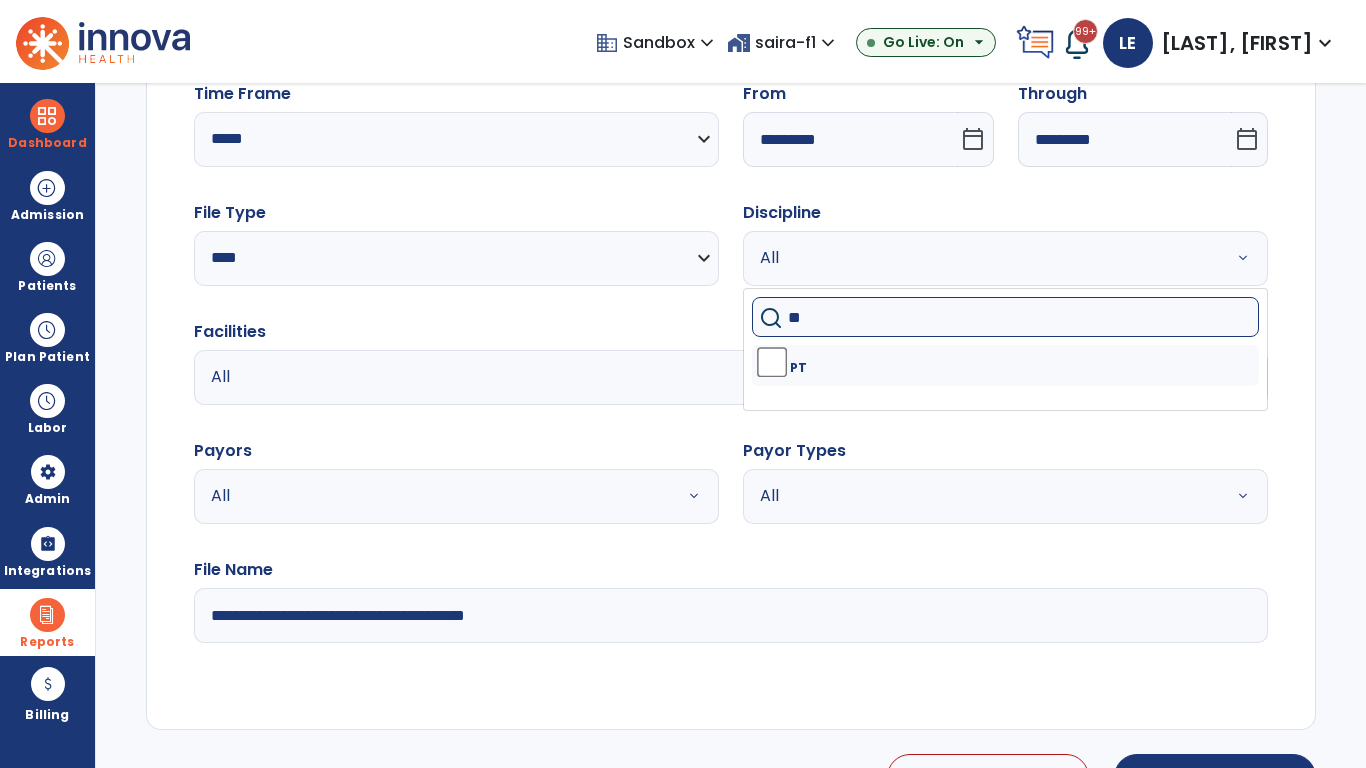 type on "**" 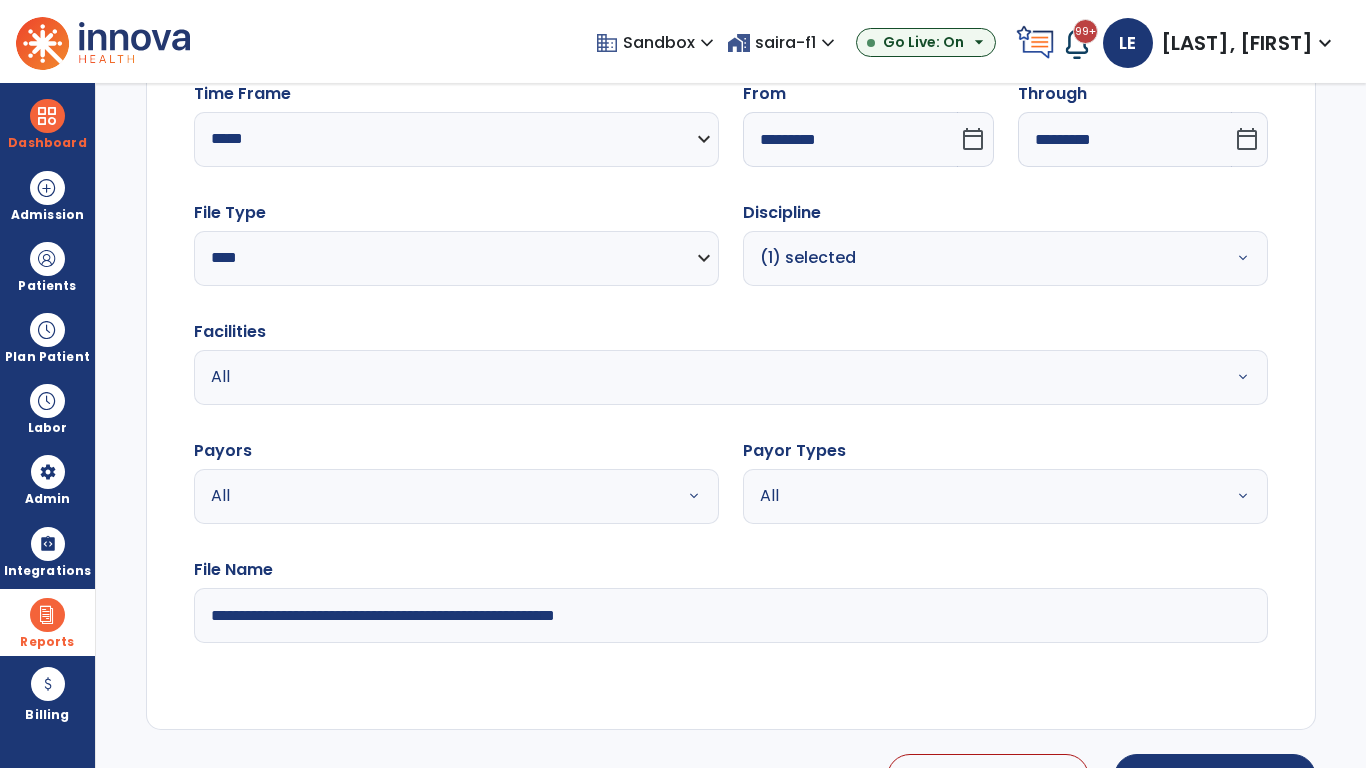 type on "**********" 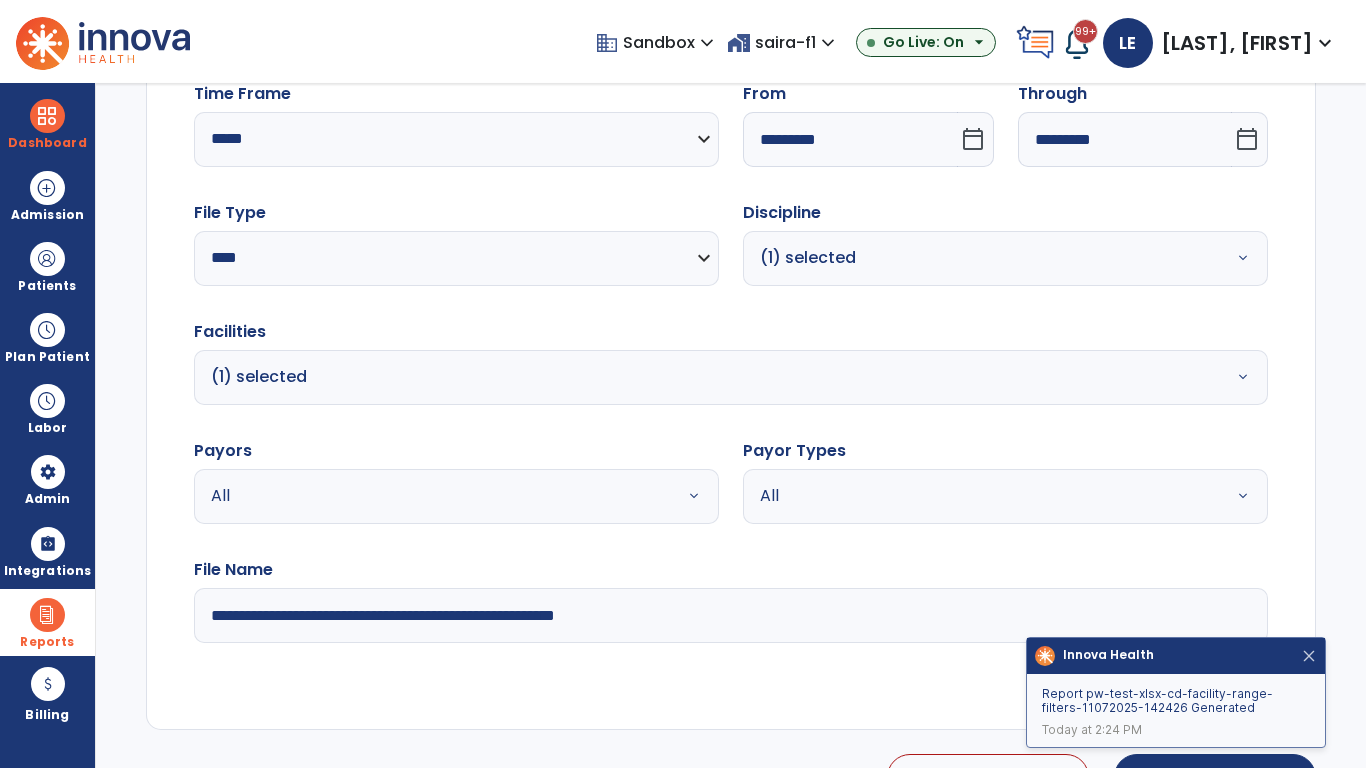 click at bounding box center [1309, 656] 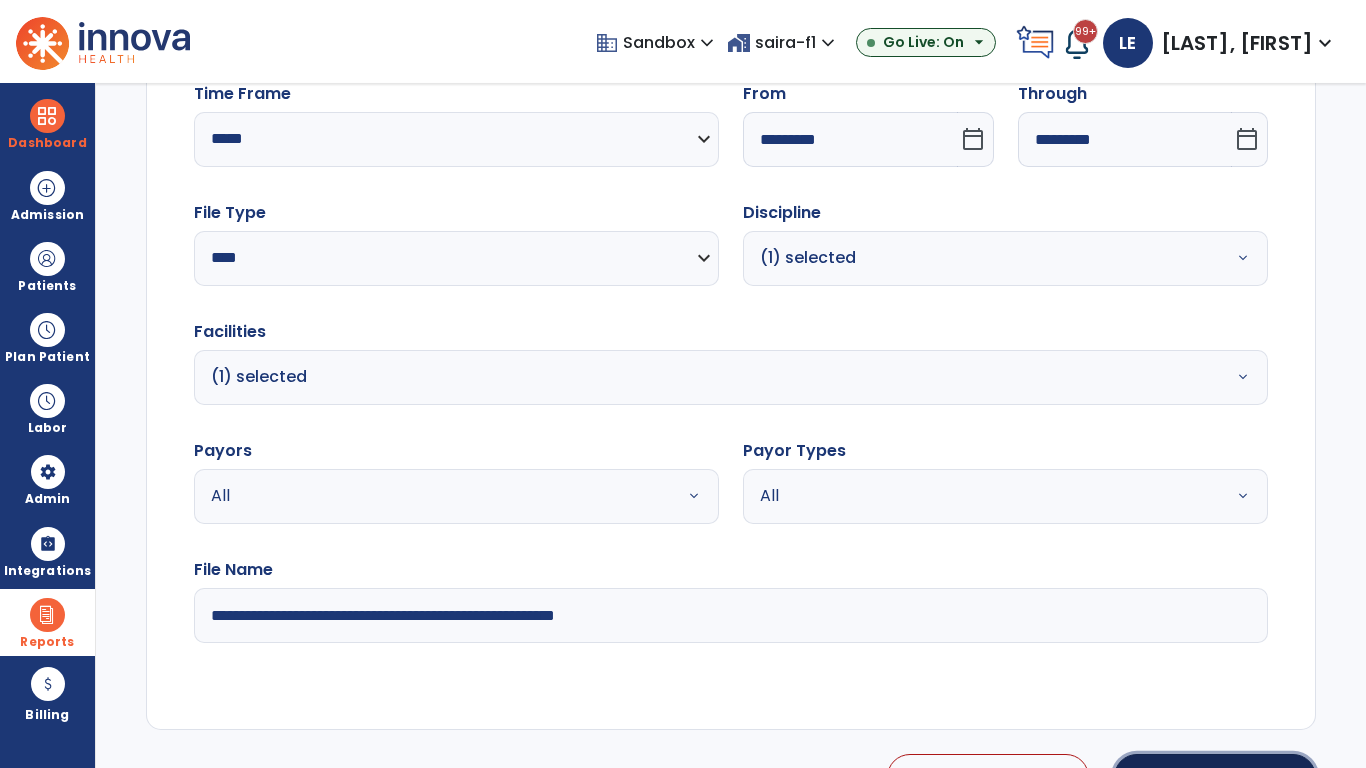 click on "Generate Report" 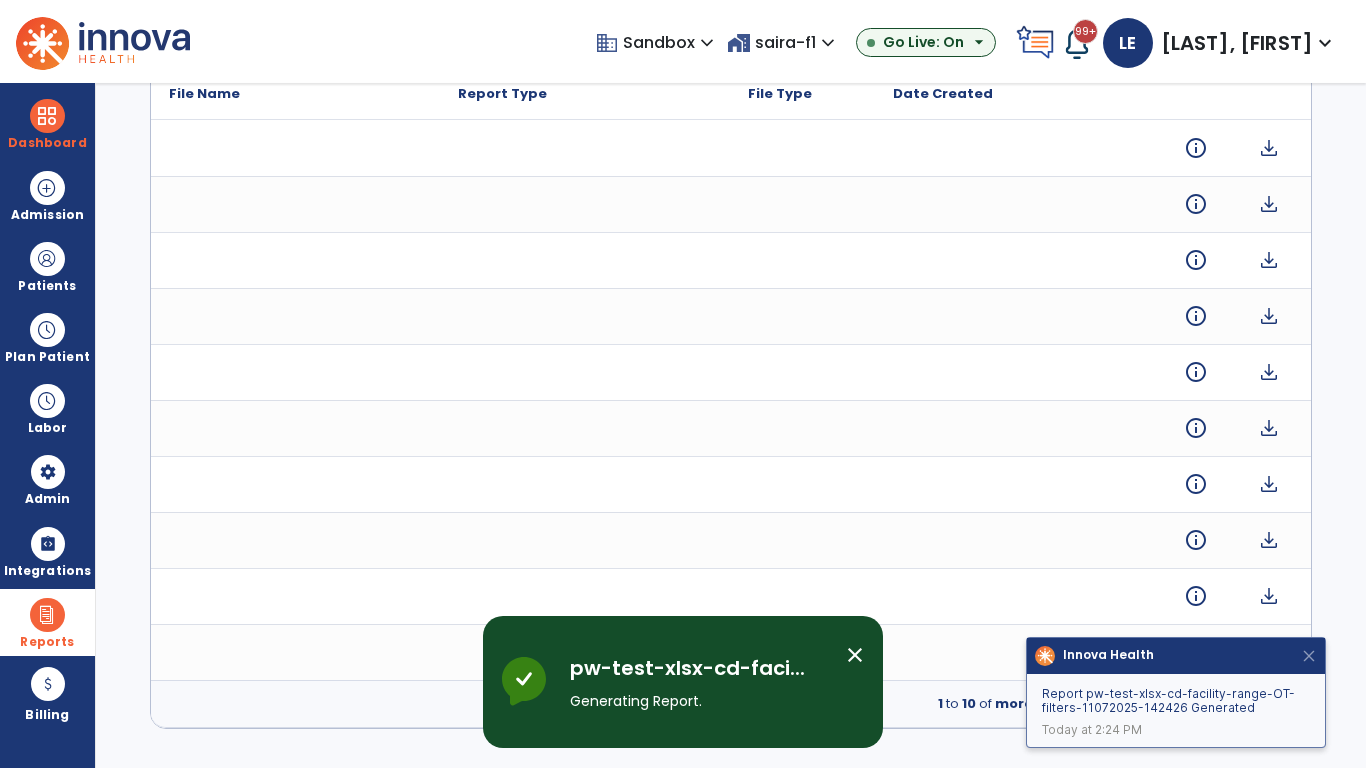 scroll, scrollTop: 0, scrollLeft: 0, axis: both 